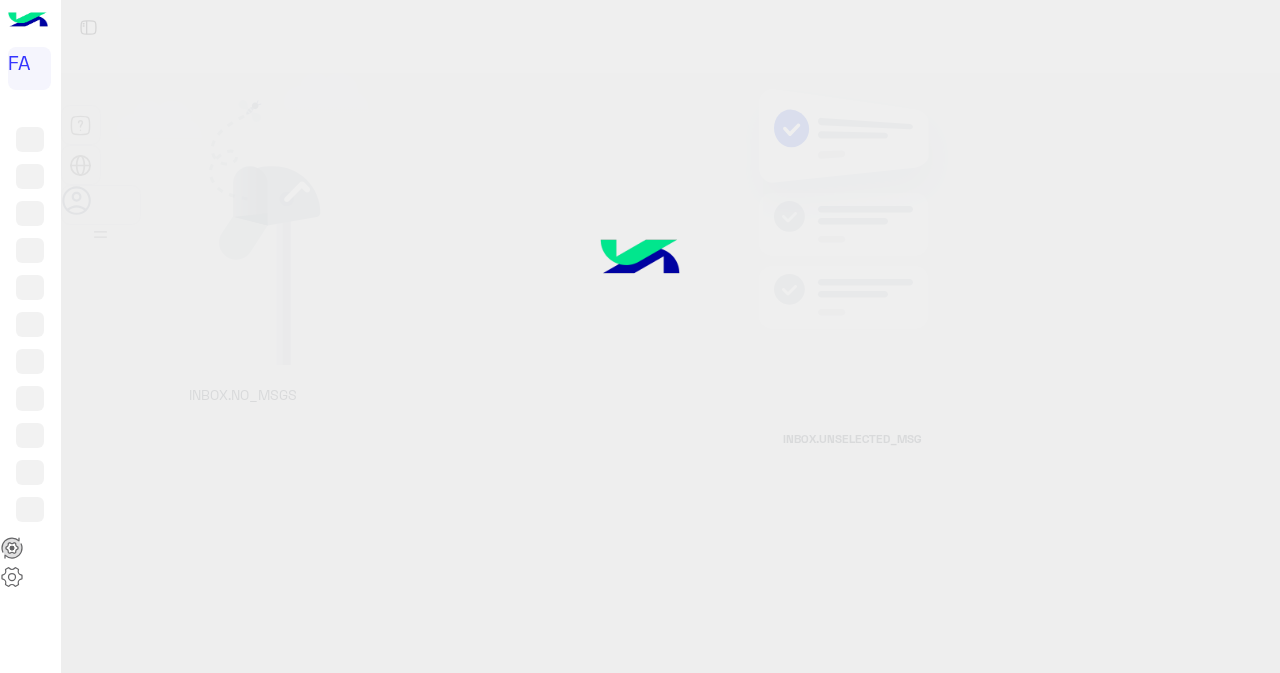scroll, scrollTop: 0, scrollLeft: 0, axis: both 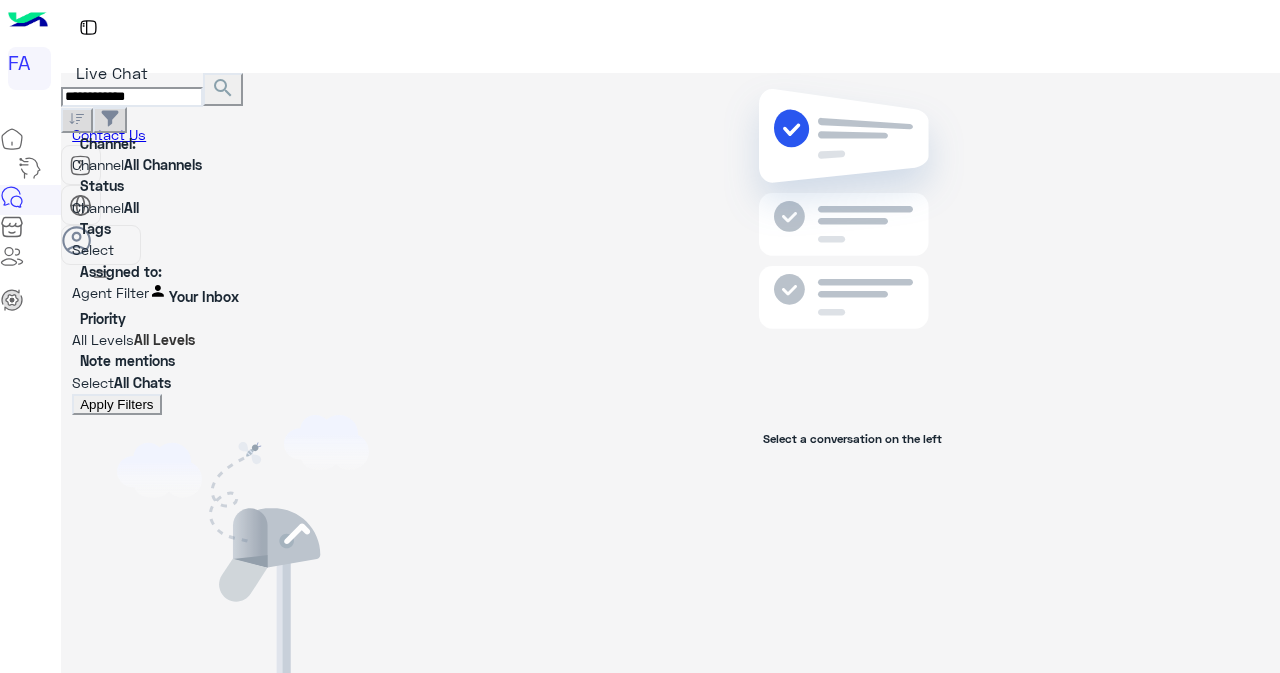 click on "**********" at bounding box center (132, 97) 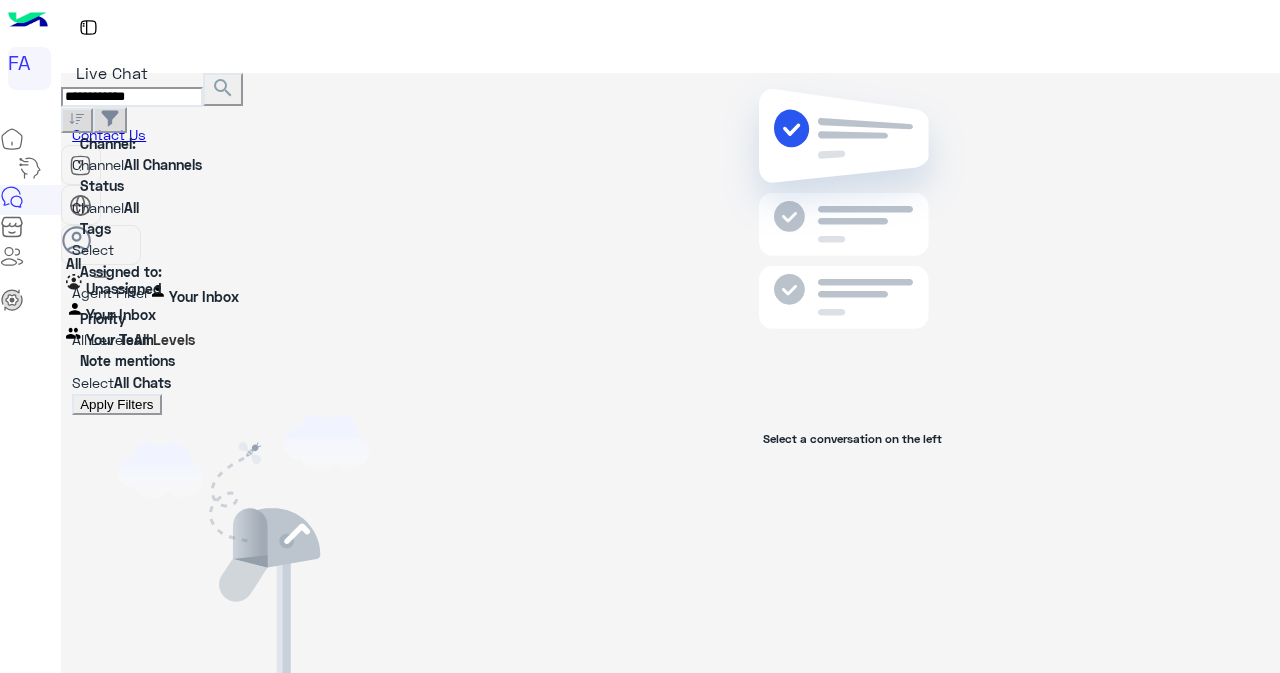 drag, startPoint x: 129, startPoint y: 309, endPoint x: 176, endPoint y: 309, distance: 47 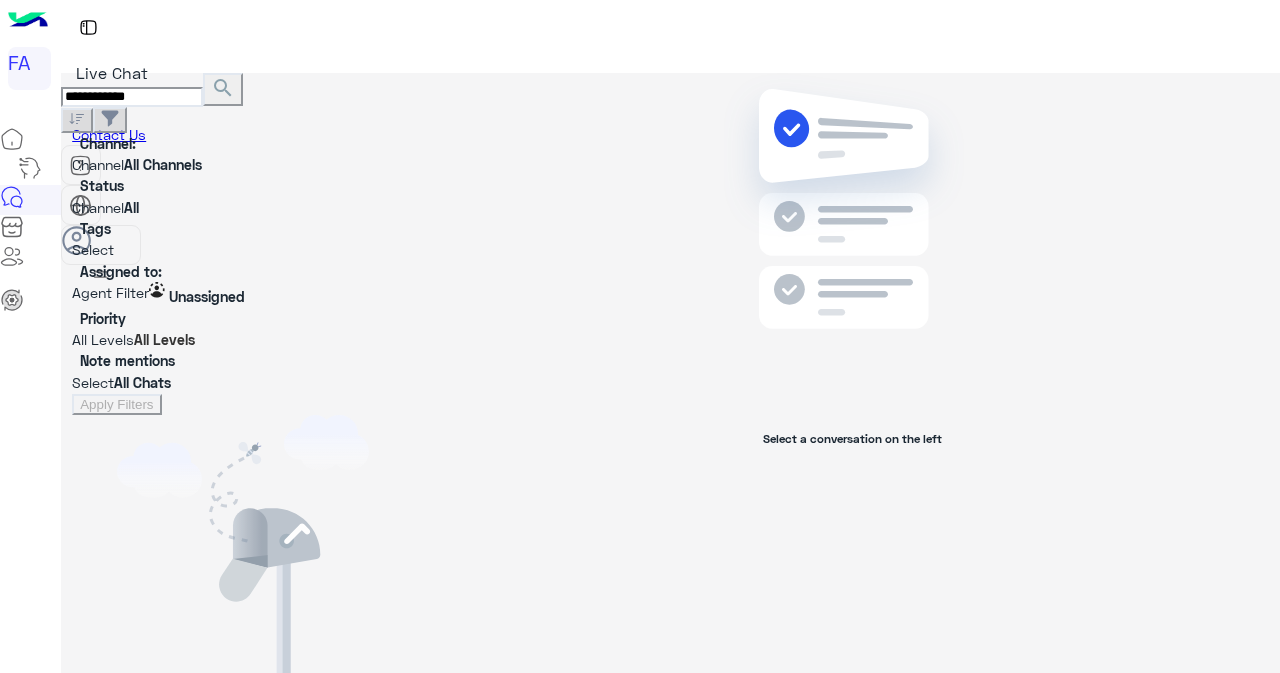 click on "search" at bounding box center (223, 88) 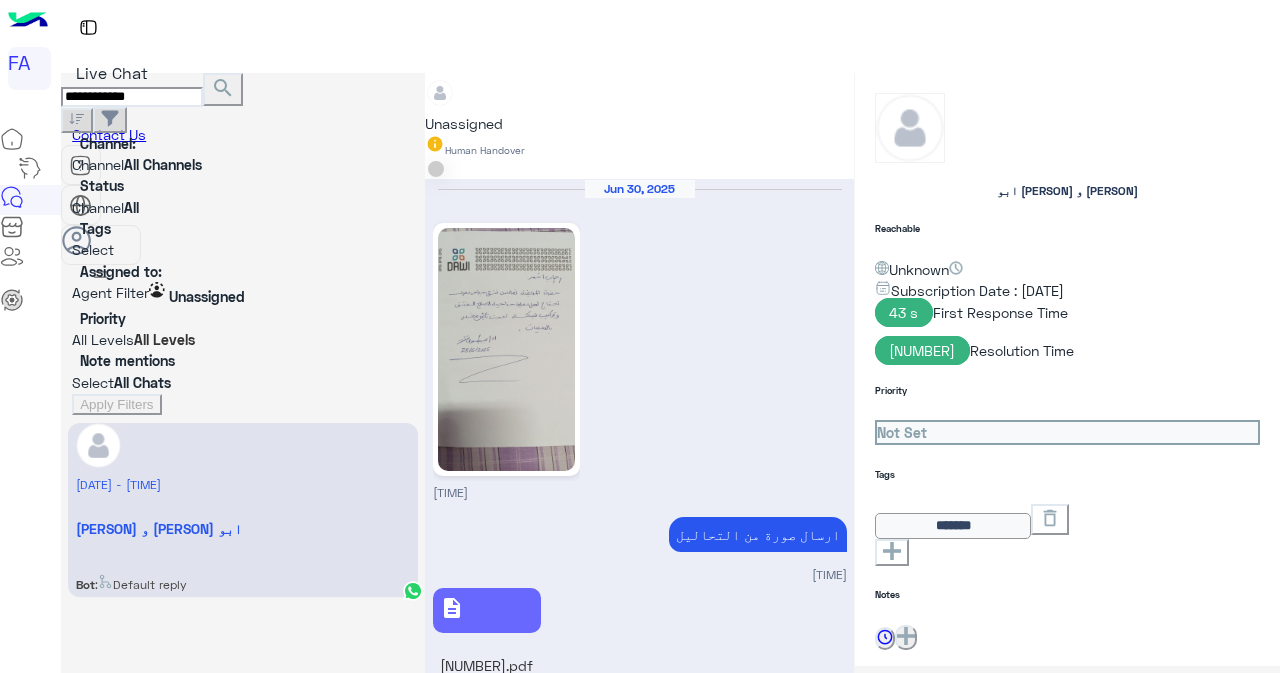 scroll, scrollTop: 21, scrollLeft: 0, axis: vertical 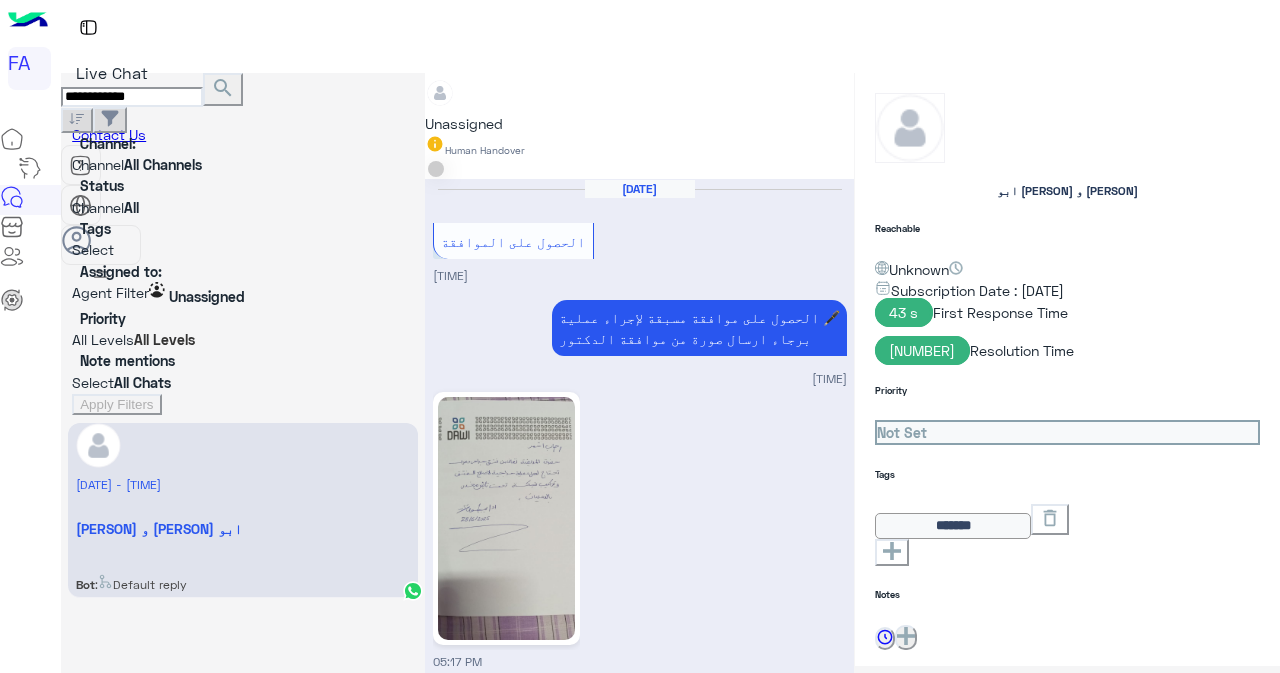 click at bounding box center (452, 1401) 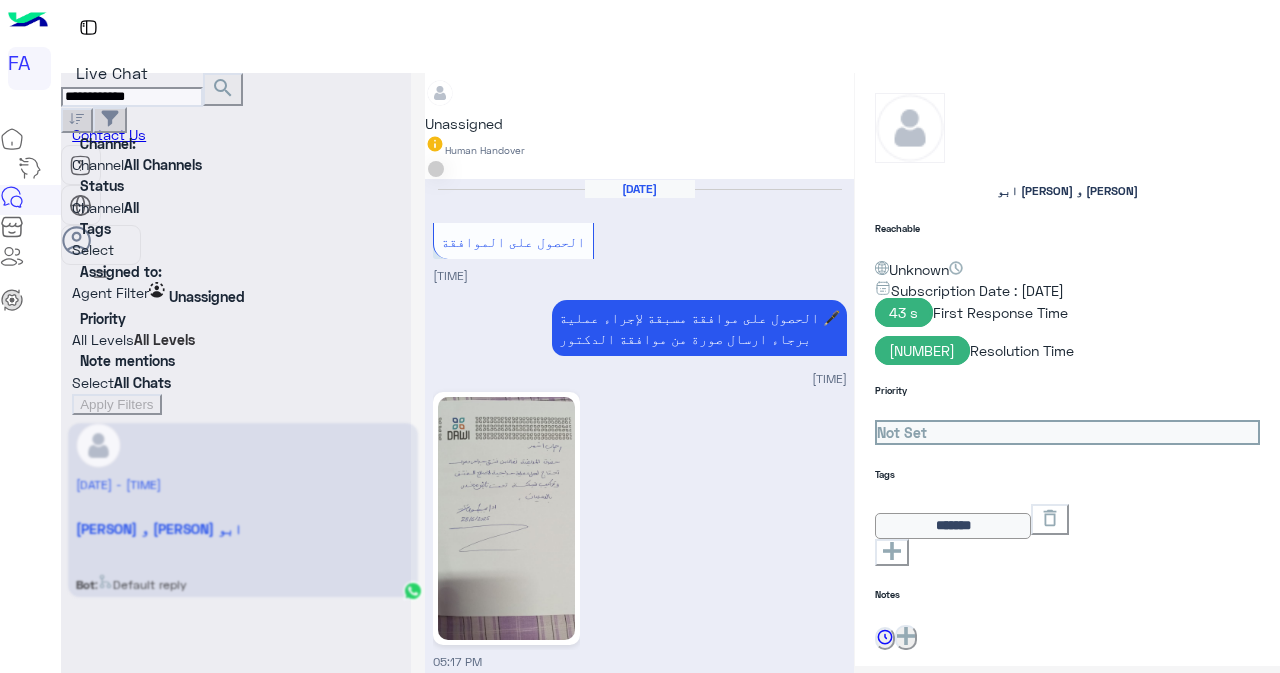 scroll, scrollTop: 1434, scrollLeft: 0, axis: vertical 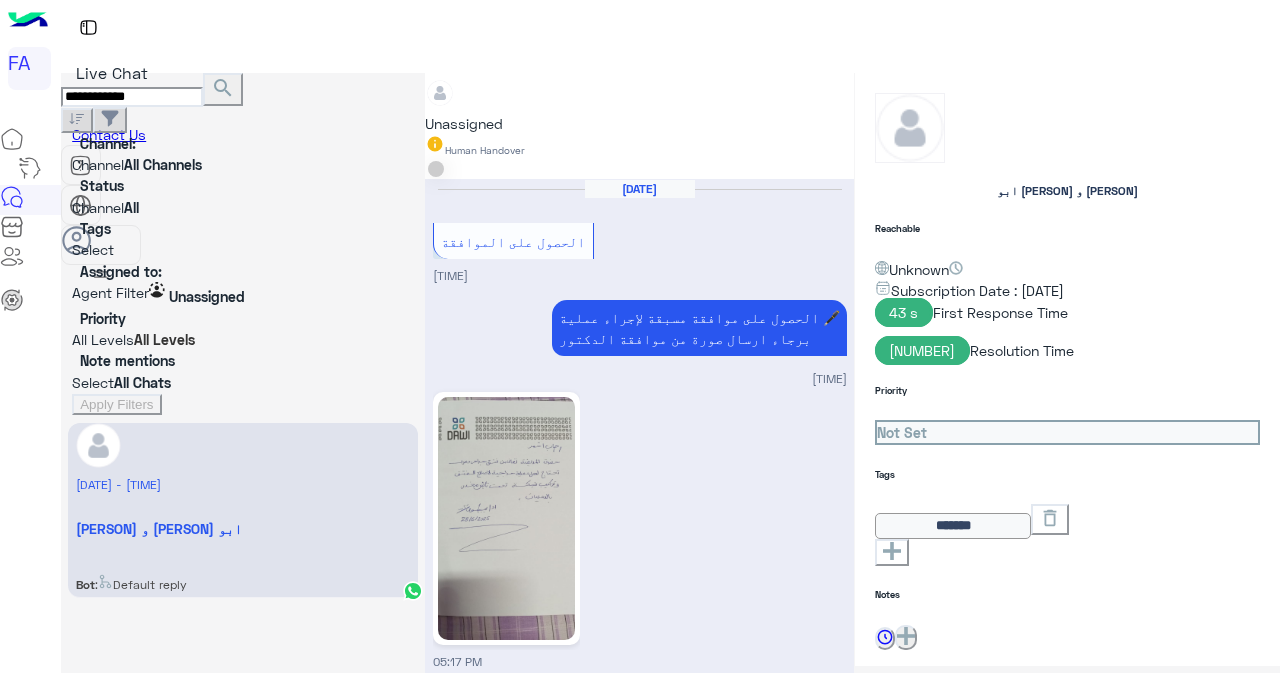 click on "search" at bounding box center (223, 88) 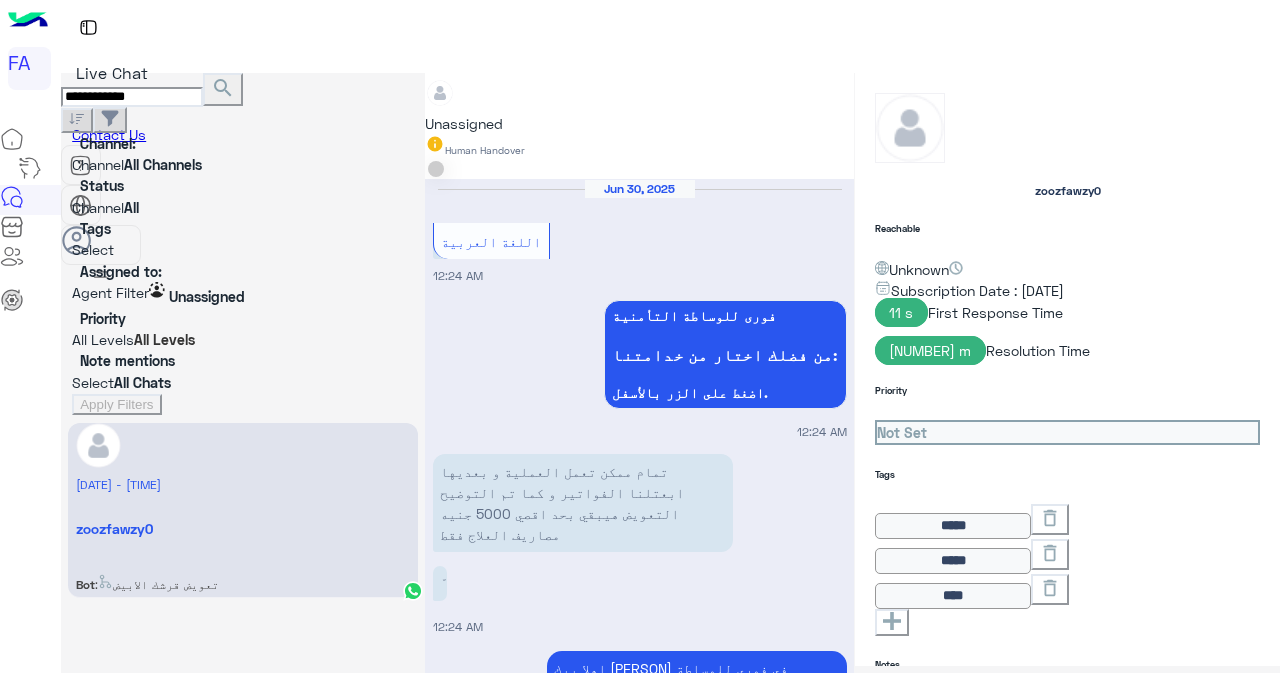 scroll, scrollTop: 151, scrollLeft: 0, axis: vertical 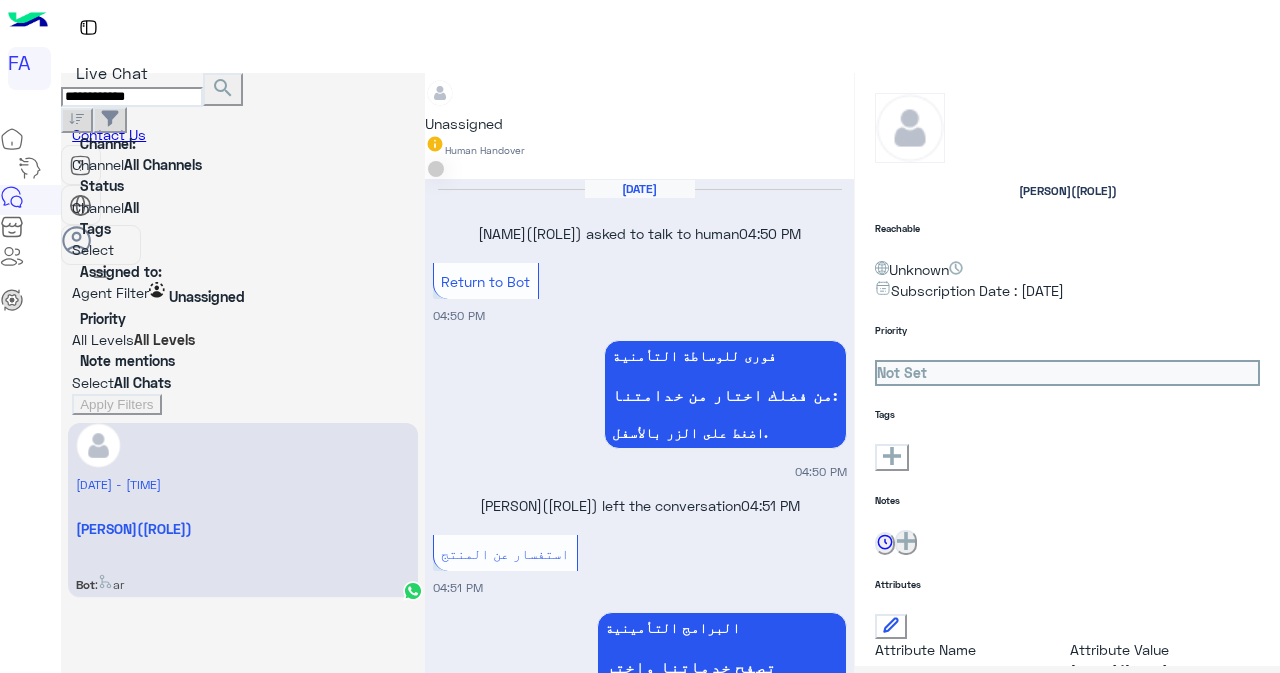 click on "**********" at bounding box center (132, 97) 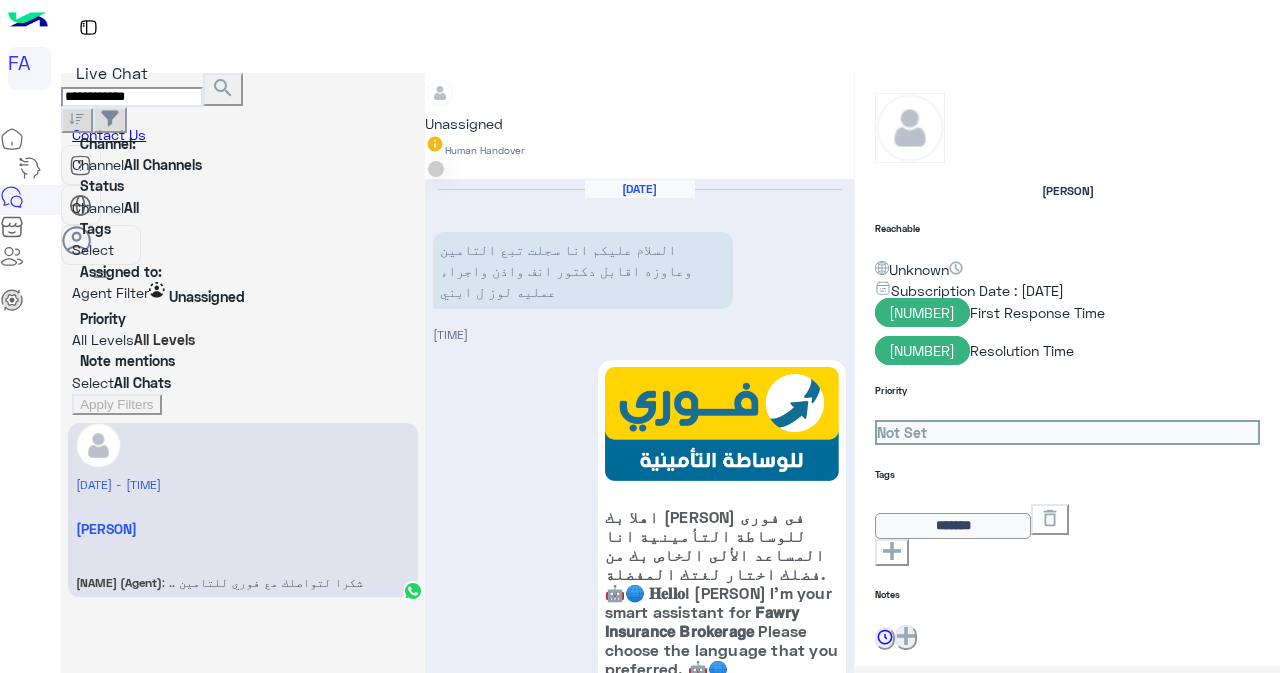 scroll, scrollTop: 1074, scrollLeft: 0, axis: vertical 